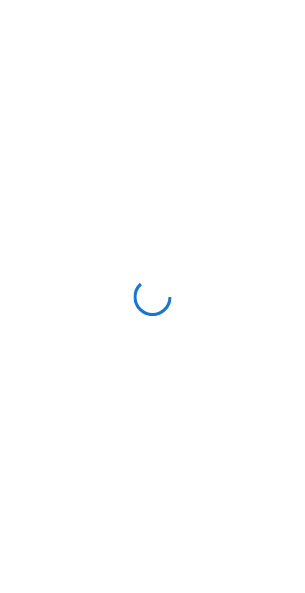 scroll, scrollTop: 0, scrollLeft: 0, axis: both 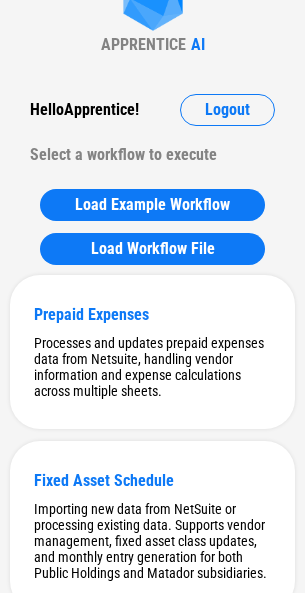 click on "Hello  Apprentice !" at bounding box center [84, 110] 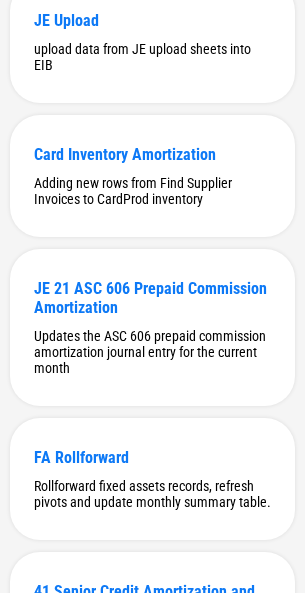 scroll, scrollTop: 6465, scrollLeft: 0, axis: vertical 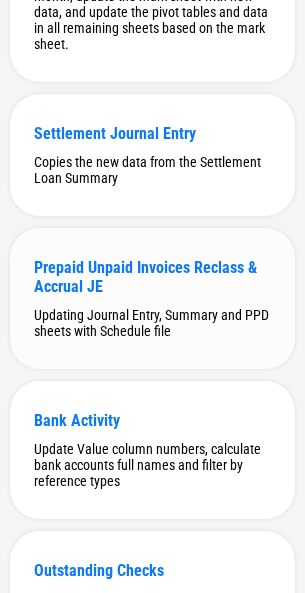 click on "Prepaid Unpaid Invoices Reclass & Accrual JE" at bounding box center (152, 277) 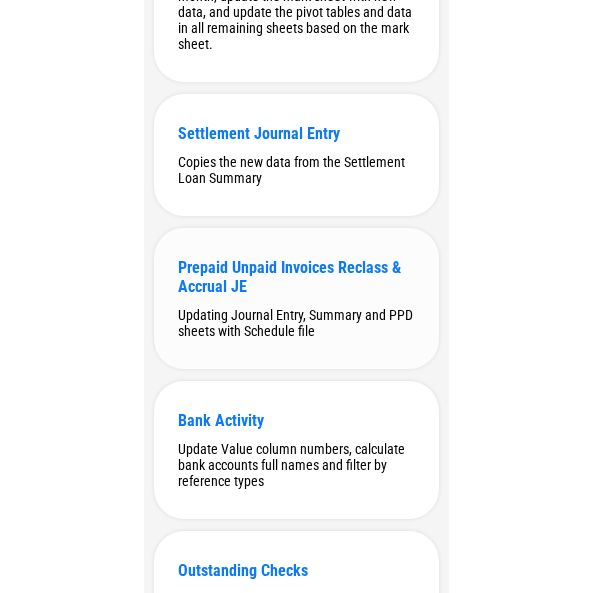 scroll, scrollTop: 0, scrollLeft: 0, axis: both 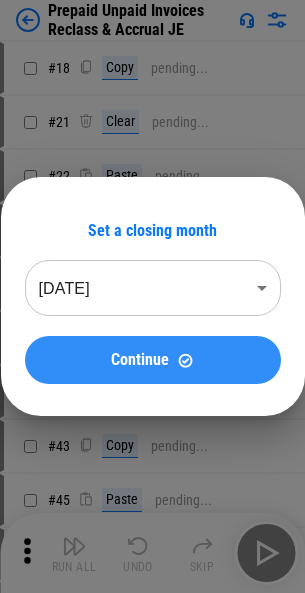 click on "Continue" at bounding box center [140, 360] 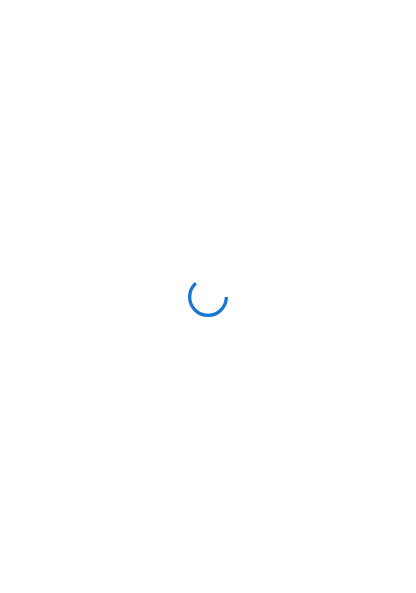 scroll, scrollTop: 0, scrollLeft: 0, axis: both 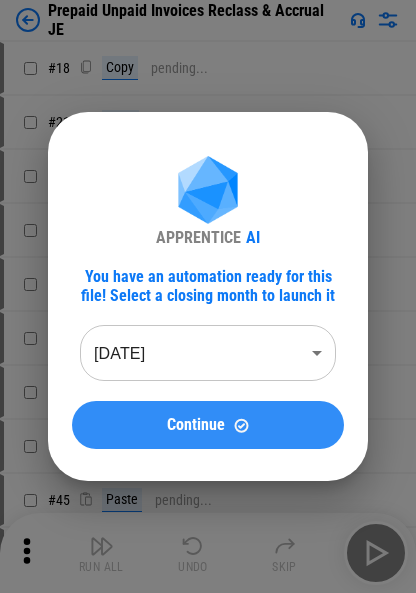 click at bounding box center [241, 425] 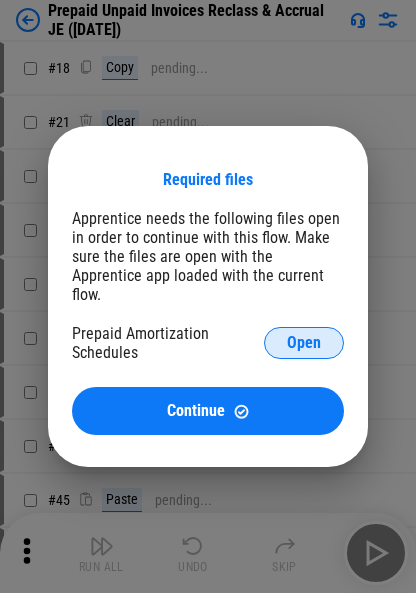 click on "Open" at bounding box center [304, 343] 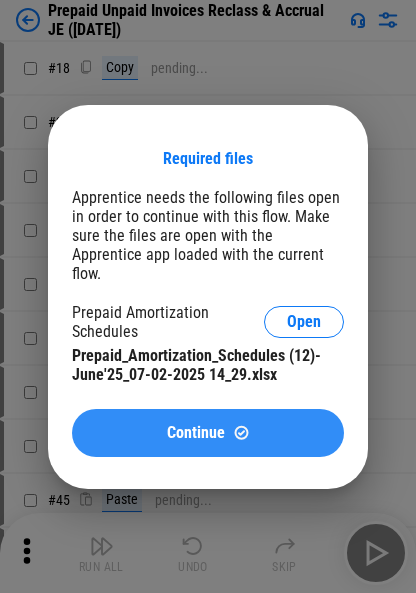 click on "Continue" at bounding box center (208, 433) 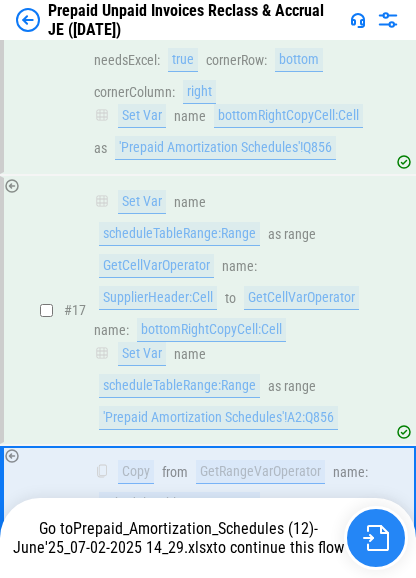 scroll, scrollTop: 3372, scrollLeft: 0, axis: vertical 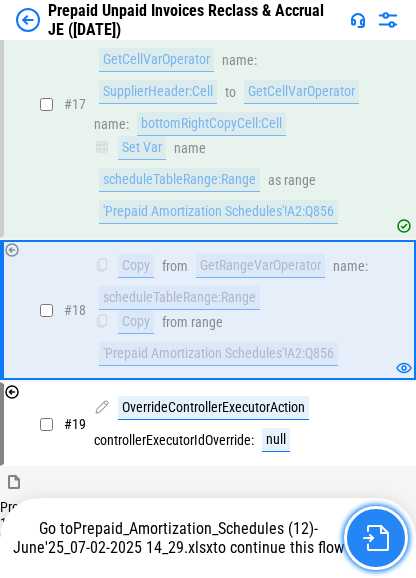 click at bounding box center [376, 538] 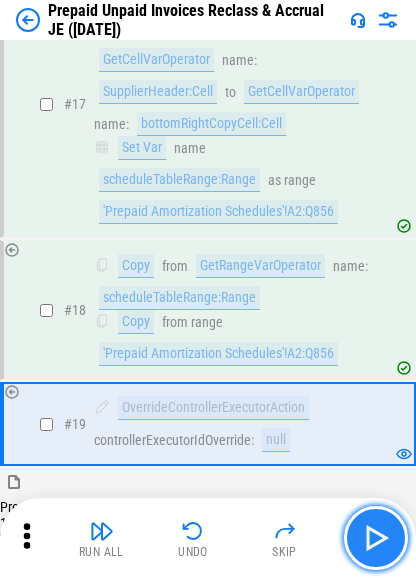 click at bounding box center (376, 538) 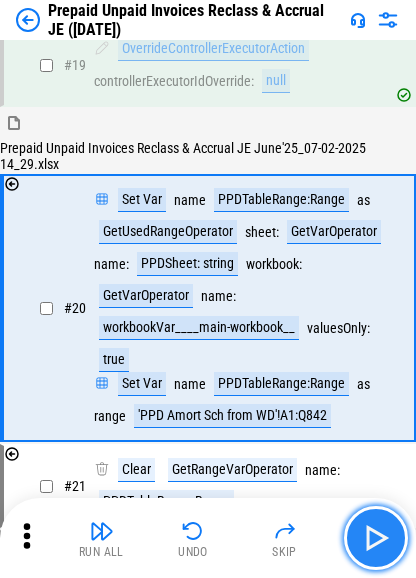 click at bounding box center [376, 538] 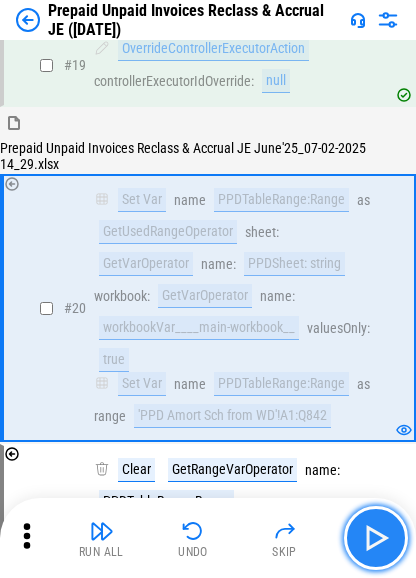 click at bounding box center (376, 538) 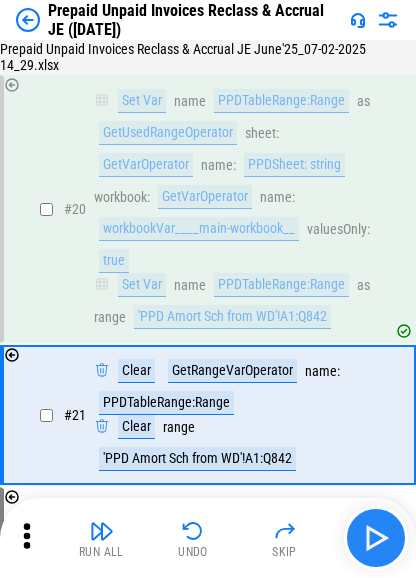 scroll, scrollTop: 3937, scrollLeft: 0, axis: vertical 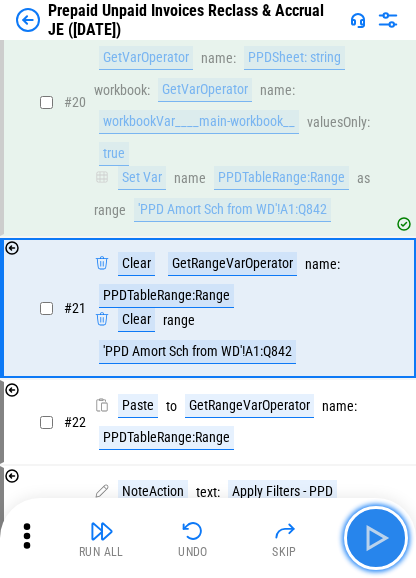 click at bounding box center (376, 538) 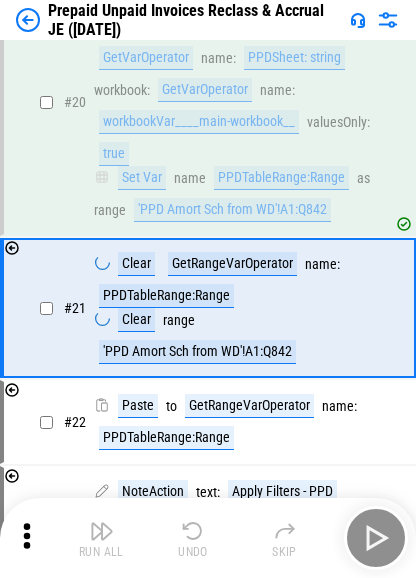 click on "Run All Undo Skip" at bounding box center (210, 538) 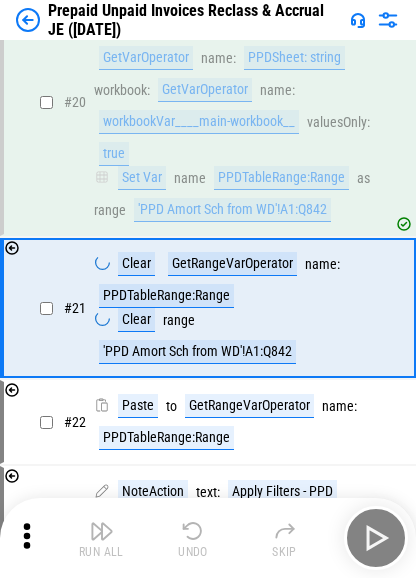 click 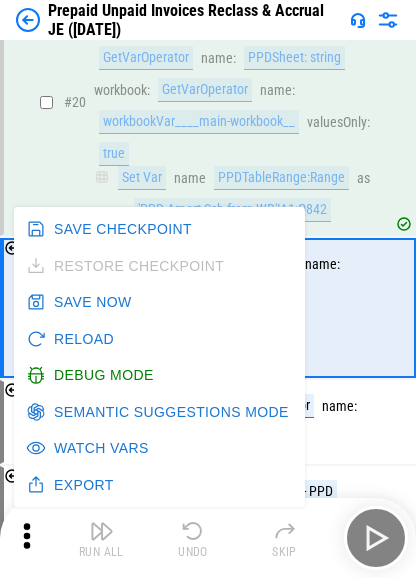 click on "Debug Mode" at bounding box center [92, 375] 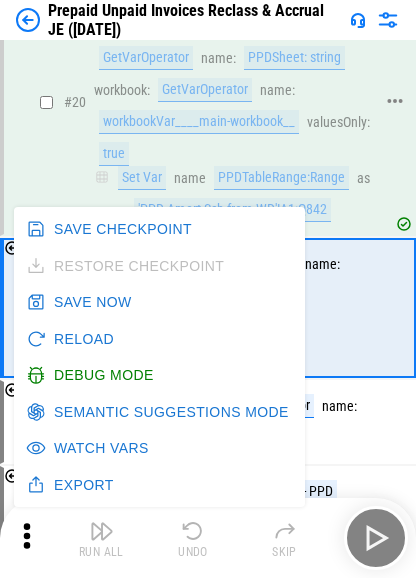 click on "Set Var name PPDTableRange:Range as GetUsedRangeOperator sheet : GetVarOperator name : PPDSheet: string workbook : GetVarOperator name : workbookVar____main-workbook__ valuesOnly : true" at bounding box center (234, 74) 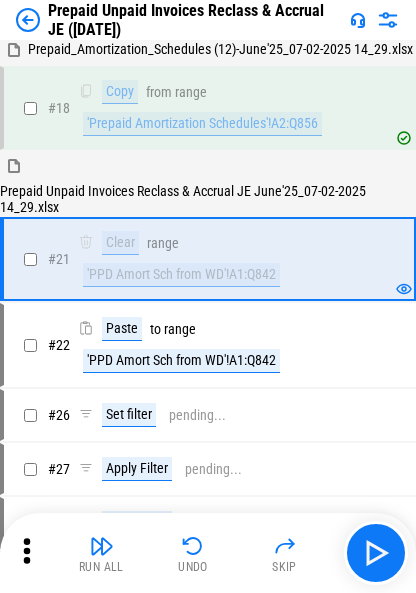 scroll, scrollTop: 0, scrollLeft: 0, axis: both 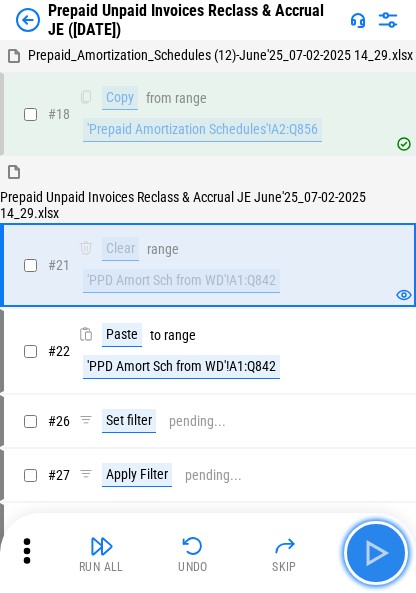 click at bounding box center [376, 553] 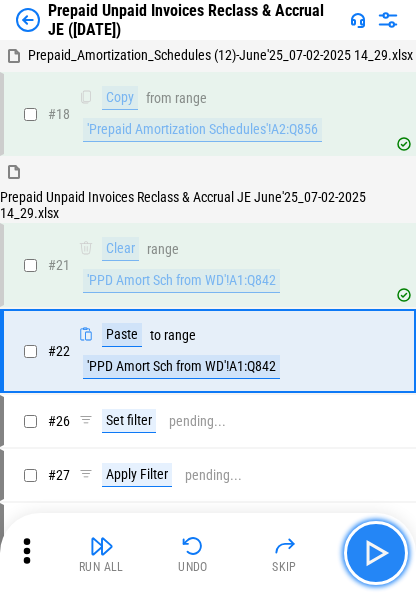 click at bounding box center [376, 553] 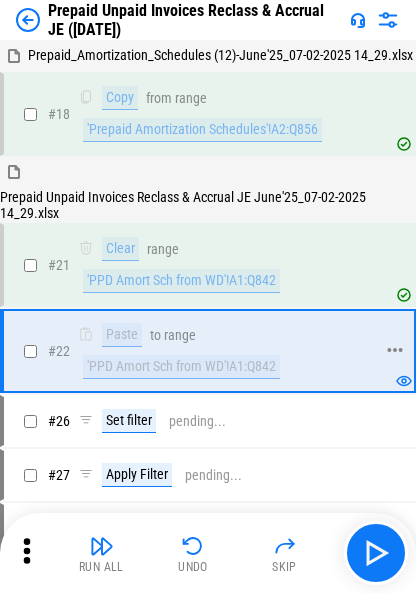 click on "# 22 Paste to range 'PPD Amort Sch from WD'!A1:Q842" at bounding box center [199, 351] 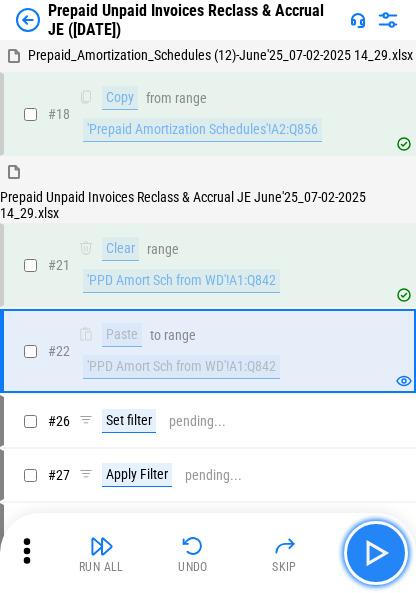 click at bounding box center [376, 553] 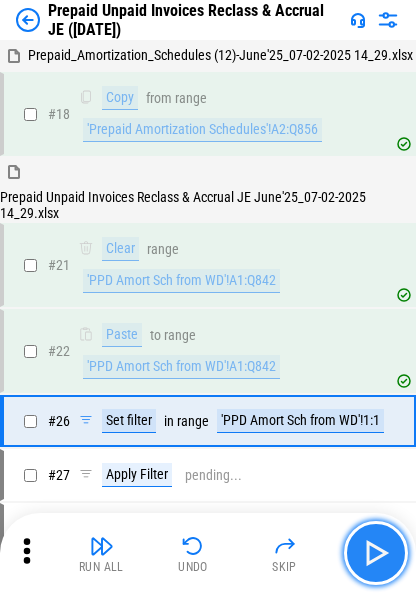 click at bounding box center [376, 553] 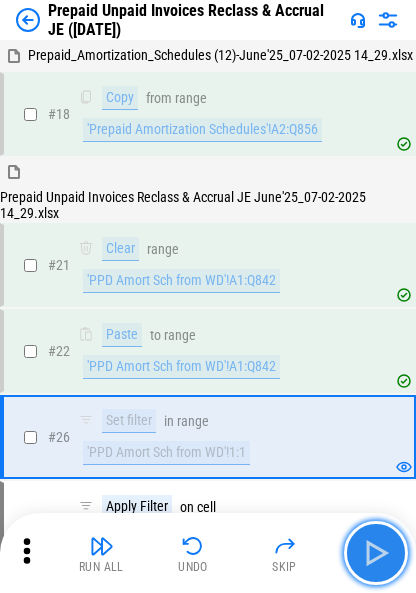 click at bounding box center [376, 553] 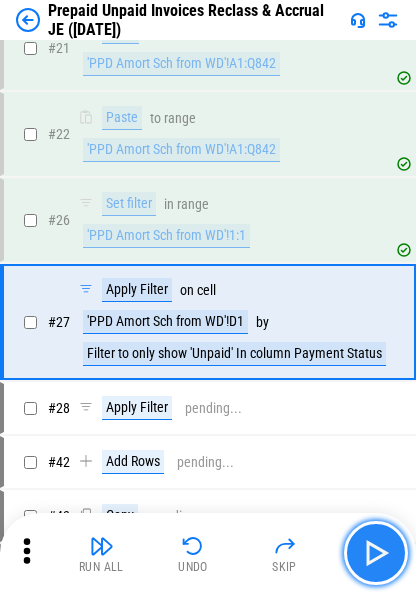 click at bounding box center (376, 553) 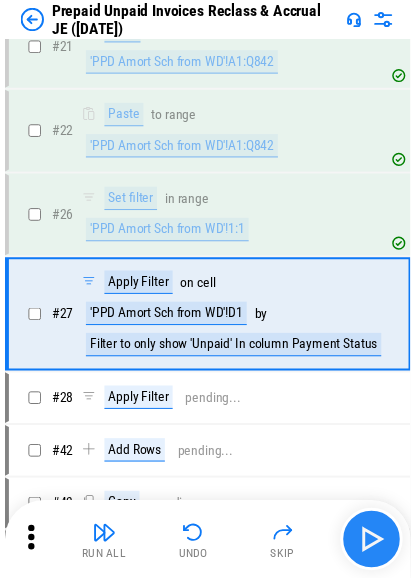 scroll, scrollTop: 245, scrollLeft: 0, axis: vertical 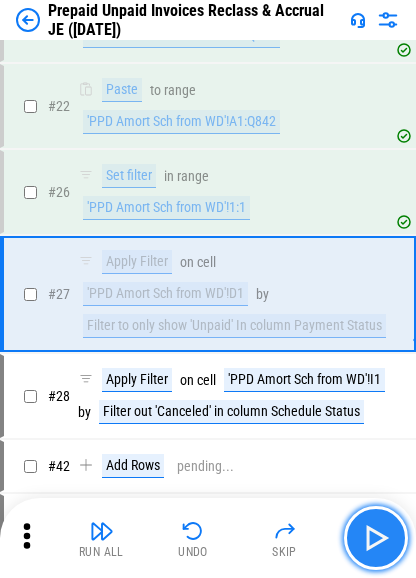 click at bounding box center (376, 538) 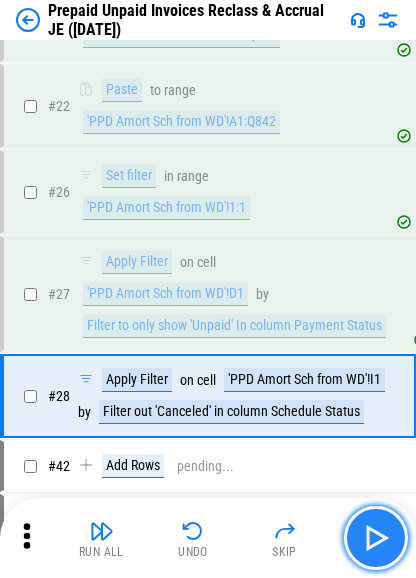 click at bounding box center [376, 538] 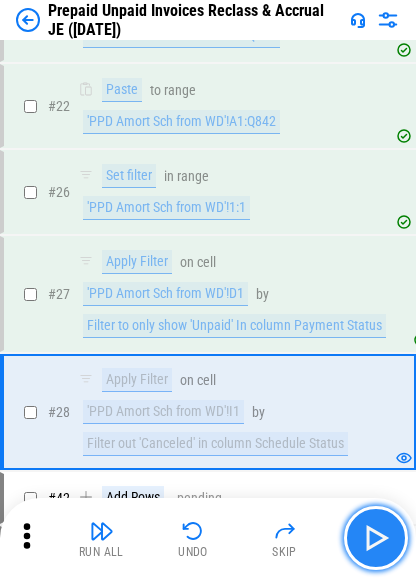 click at bounding box center (376, 538) 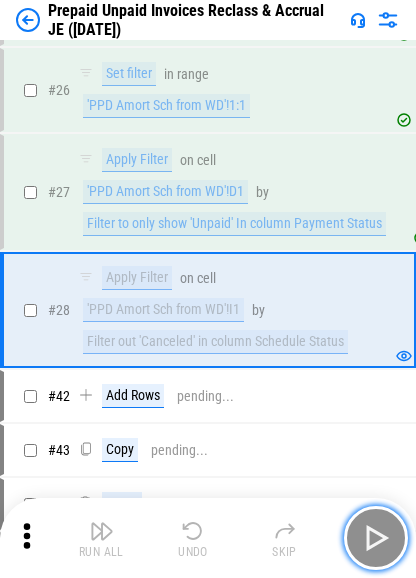 click at bounding box center [376, 538] 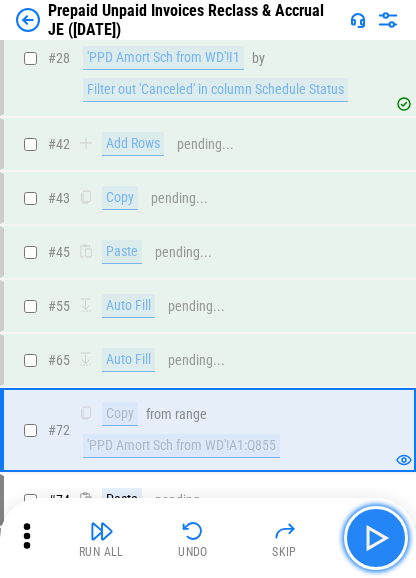 click at bounding box center [376, 538] 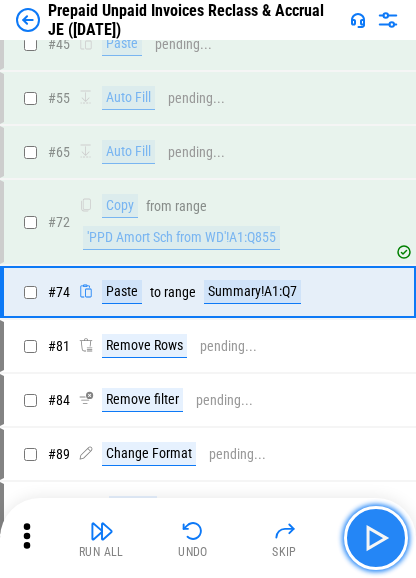 scroll, scrollTop: 812, scrollLeft: 0, axis: vertical 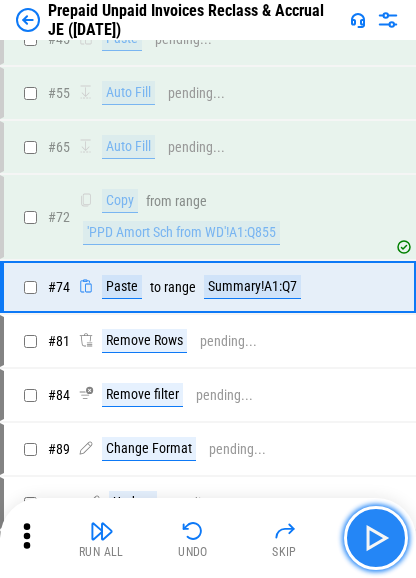 click at bounding box center [376, 538] 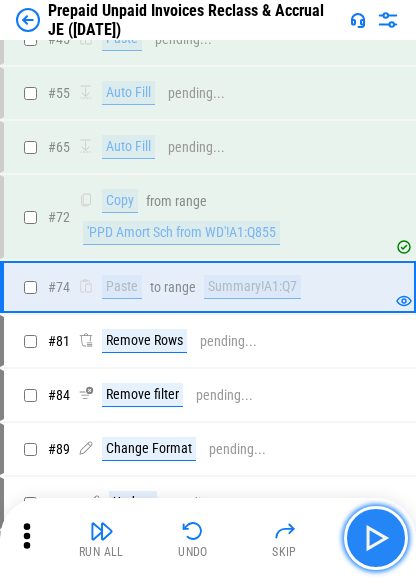 click at bounding box center (376, 538) 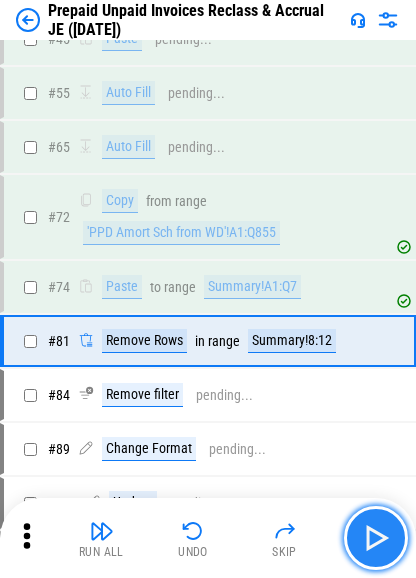 click at bounding box center [376, 538] 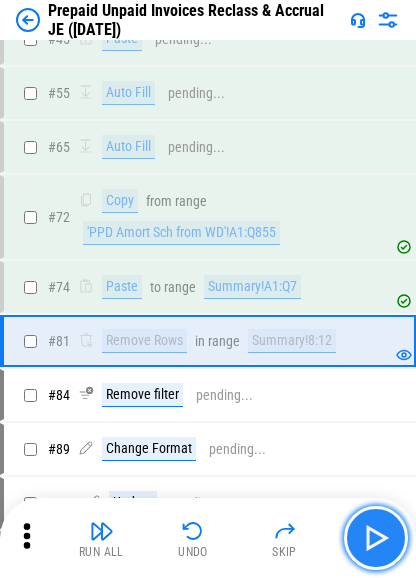 click at bounding box center (376, 538) 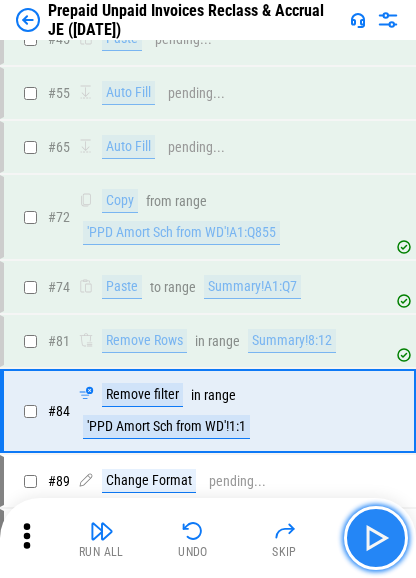 click at bounding box center [376, 538] 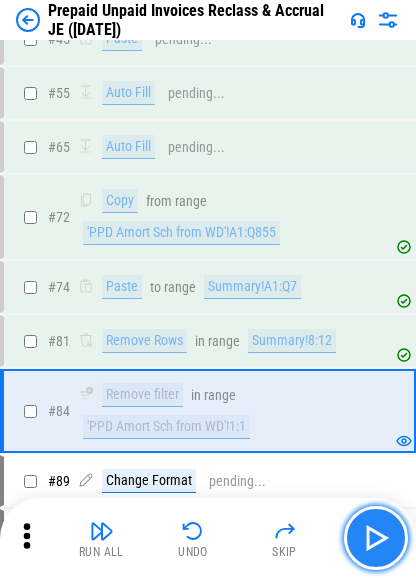 click at bounding box center (376, 538) 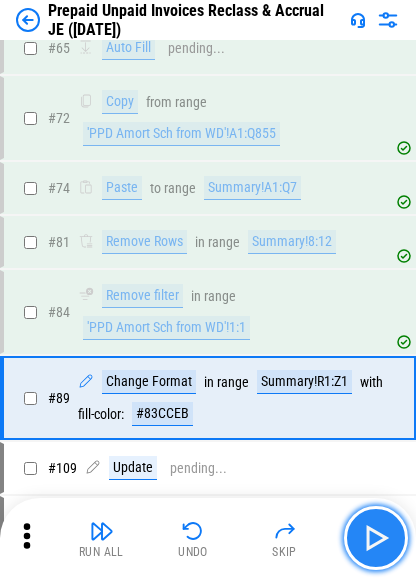scroll, scrollTop: 1022, scrollLeft: 0, axis: vertical 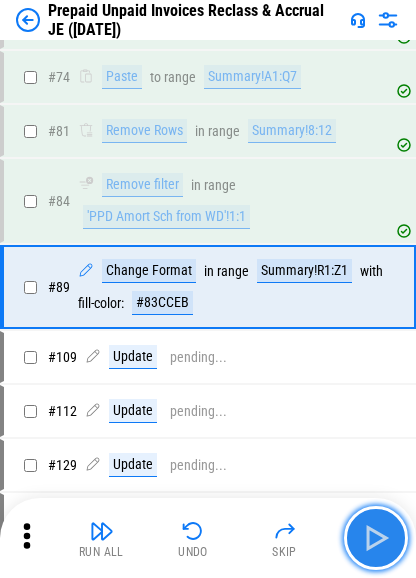click at bounding box center [376, 538] 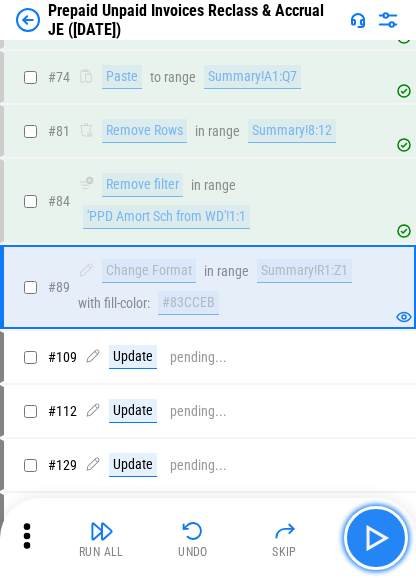 click at bounding box center [376, 538] 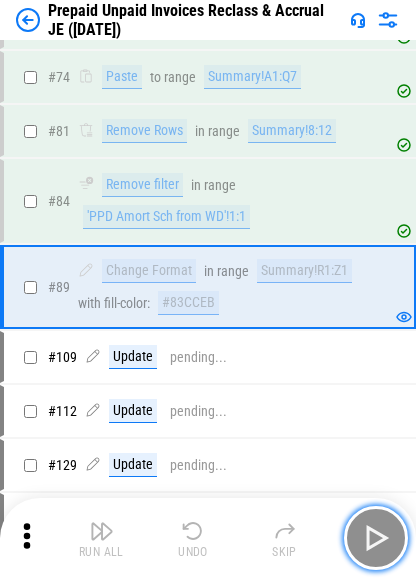 click at bounding box center [376, 538] 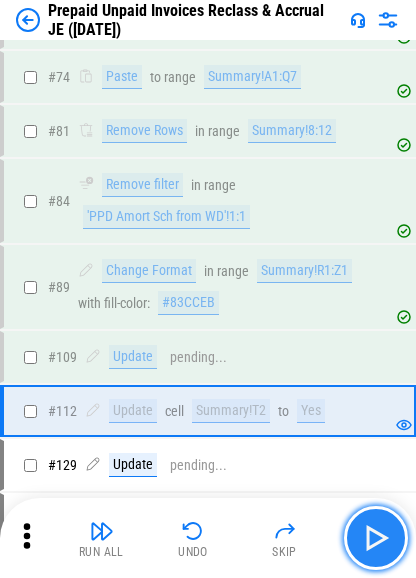 click at bounding box center [376, 538] 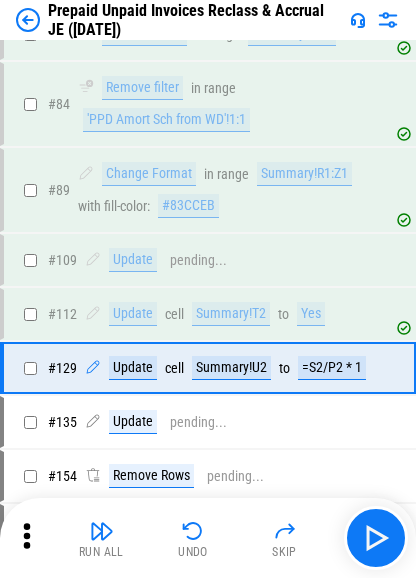 scroll, scrollTop: 1200, scrollLeft: 0, axis: vertical 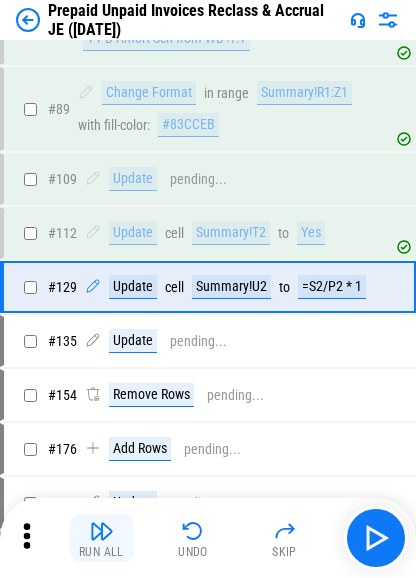 click at bounding box center [102, 531] 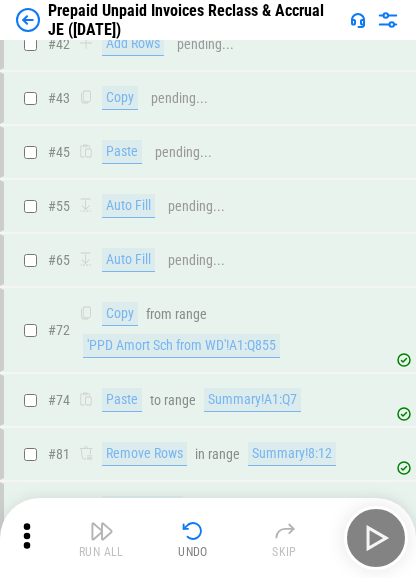 scroll, scrollTop: 0, scrollLeft: 0, axis: both 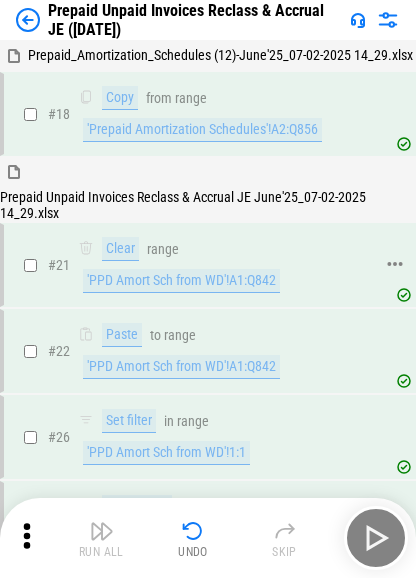 click on "'PPD Amort Sch from WD'!A1:Q842" at bounding box center [181, 281] 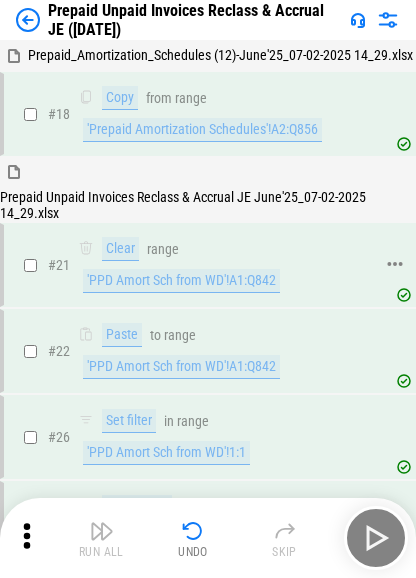click on "Clear range 'PPD Amort Sch from WD'!A1:Q842" at bounding box center [226, 265] 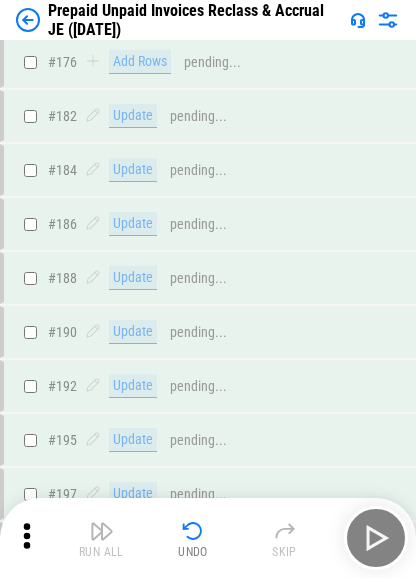 scroll, scrollTop: 1800, scrollLeft: 0, axis: vertical 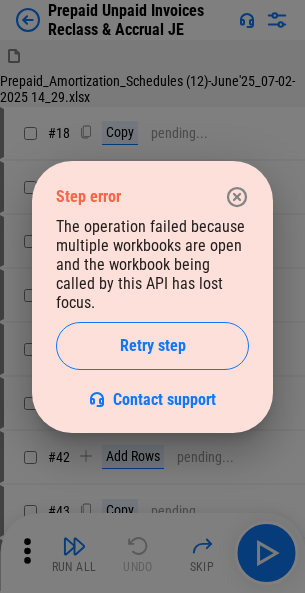click 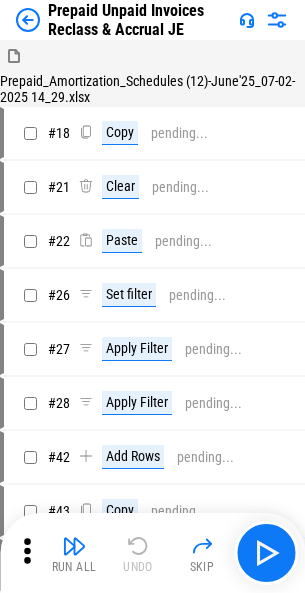 click 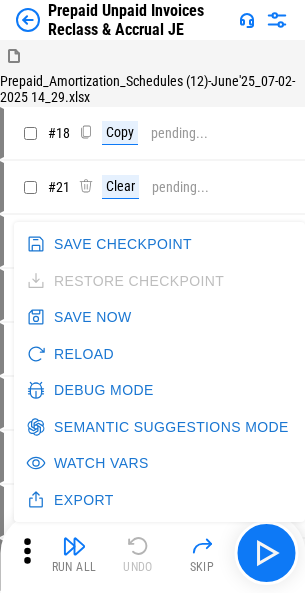 click on "Debug Mode" at bounding box center [92, 390] 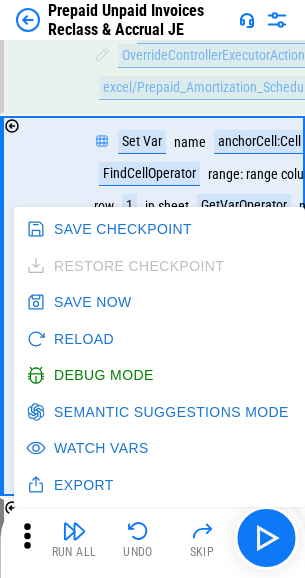 click on "FindCellOperator" at bounding box center [149, 174] 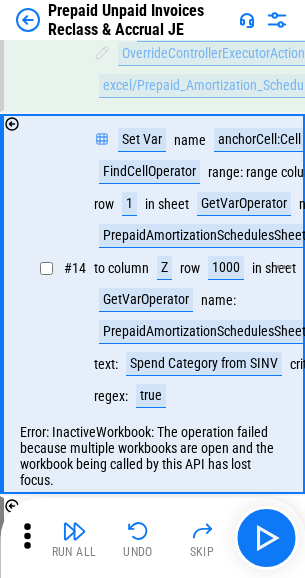 scroll, scrollTop: 2944, scrollLeft: 0, axis: vertical 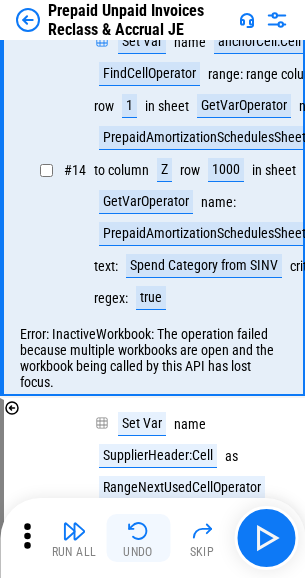 click at bounding box center (138, 531) 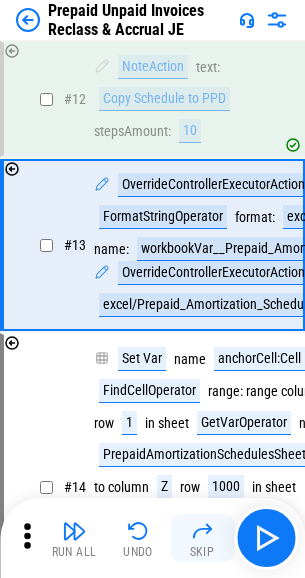 scroll, scrollTop: 2564, scrollLeft: 0, axis: vertical 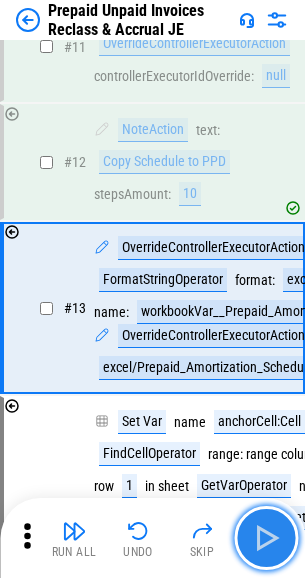click at bounding box center [266, 538] 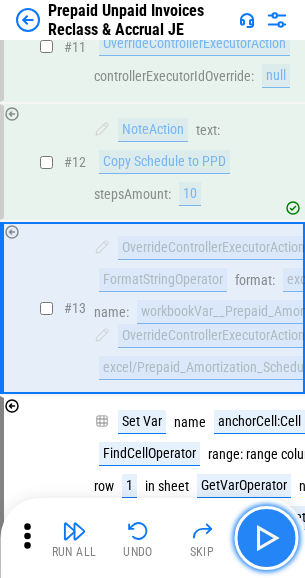 click at bounding box center (266, 538) 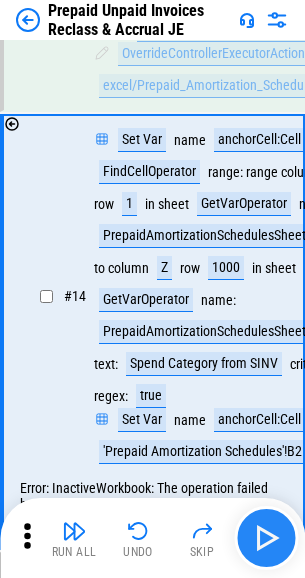 scroll, scrollTop: 2872, scrollLeft: 0, axis: vertical 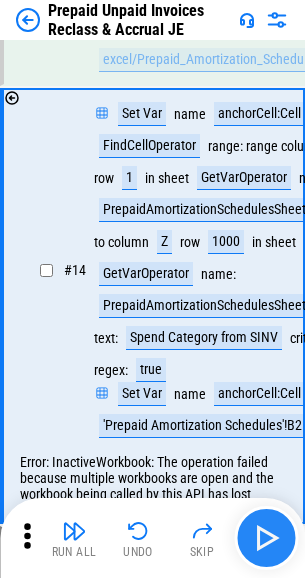 click at bounding box center (266, 538) 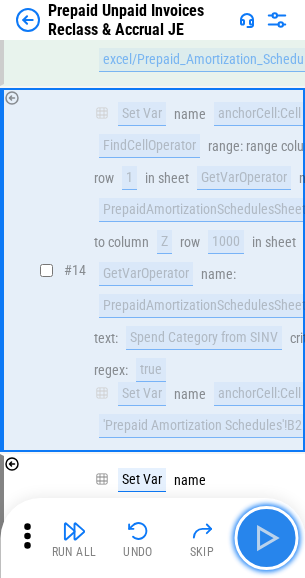 click at bounding box center (266, 538) 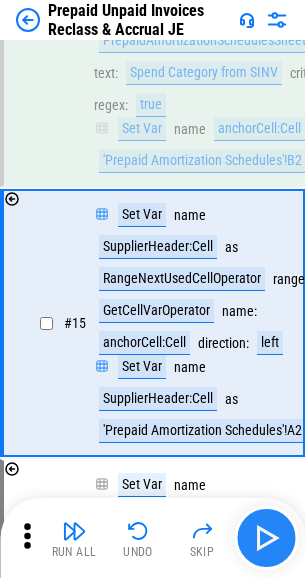scroll, scrollTop: 3152, scrollLeft: 0, axis: vertical 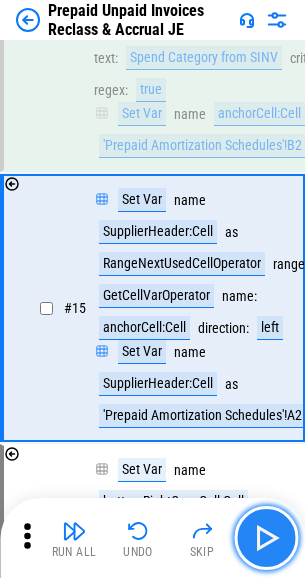 click at bounding box center (266, 538) 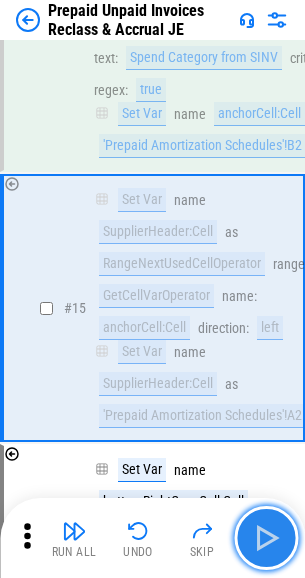 click at bounding box center [266, 538] 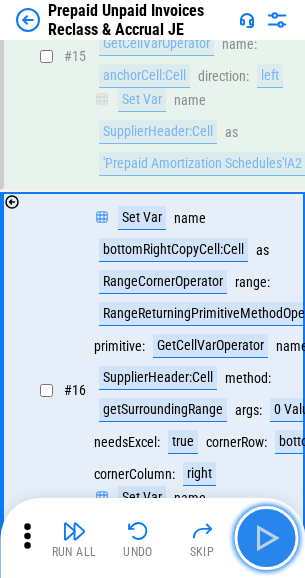 click at bounding box center (266, 538) 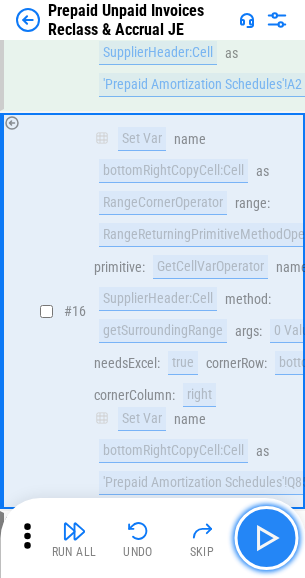 click at bounding box center [266, 538] 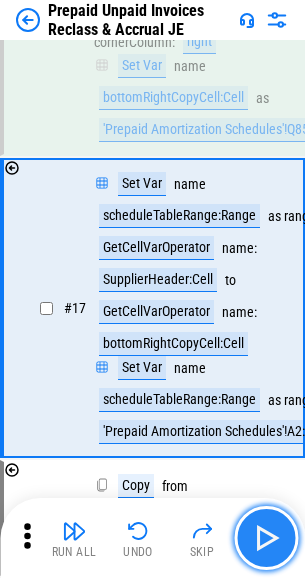 click at bounding box center [266, 538] 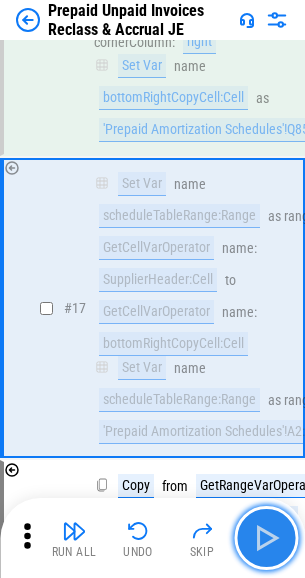 click at bounding box center [266, 538] 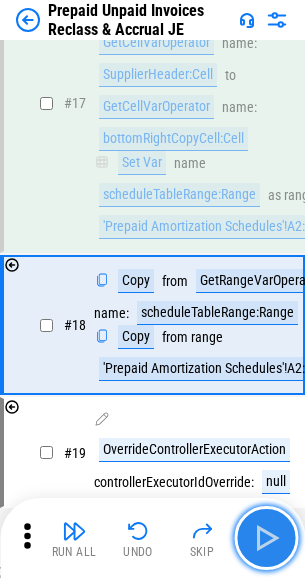 click at bounding box center (266, 538) 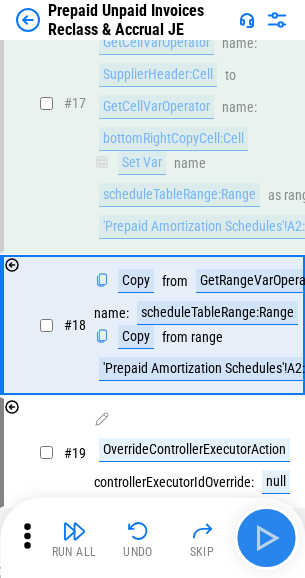 scroll, scrollTop: 4058, scrollLeft: 0, axis: vertical 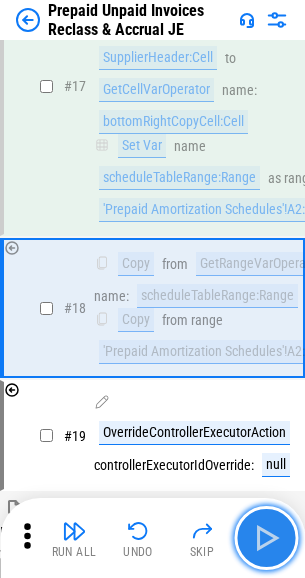 click at bounding box center (266, 538) 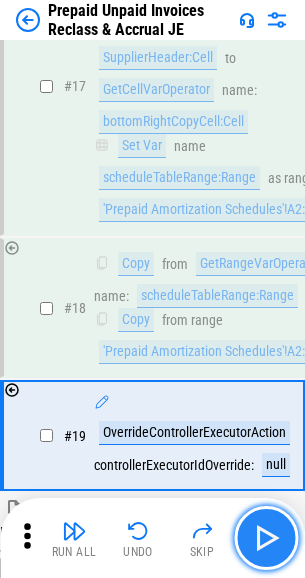 click at bounding box center (266, 538) 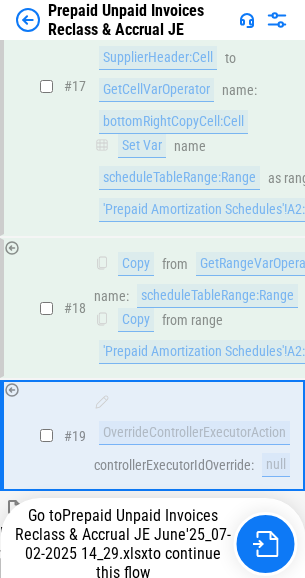 click on "Go to  Prepaid Unpaid Invoices Reclass & Accrual JE June'25_07-02-2025 14_29.xlsx  to continue this flow" at bounding box center [154, 544] 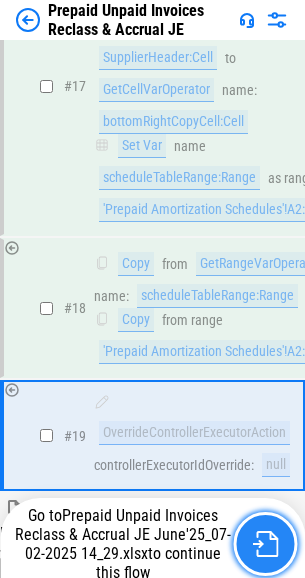 click at bounding box center (265, 544) 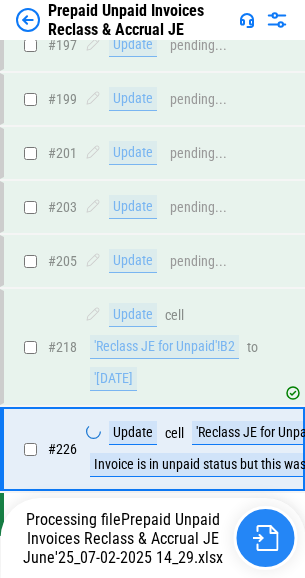 scroll, scrollTop: 2421, scrollLeft: 0, axis: vertical 